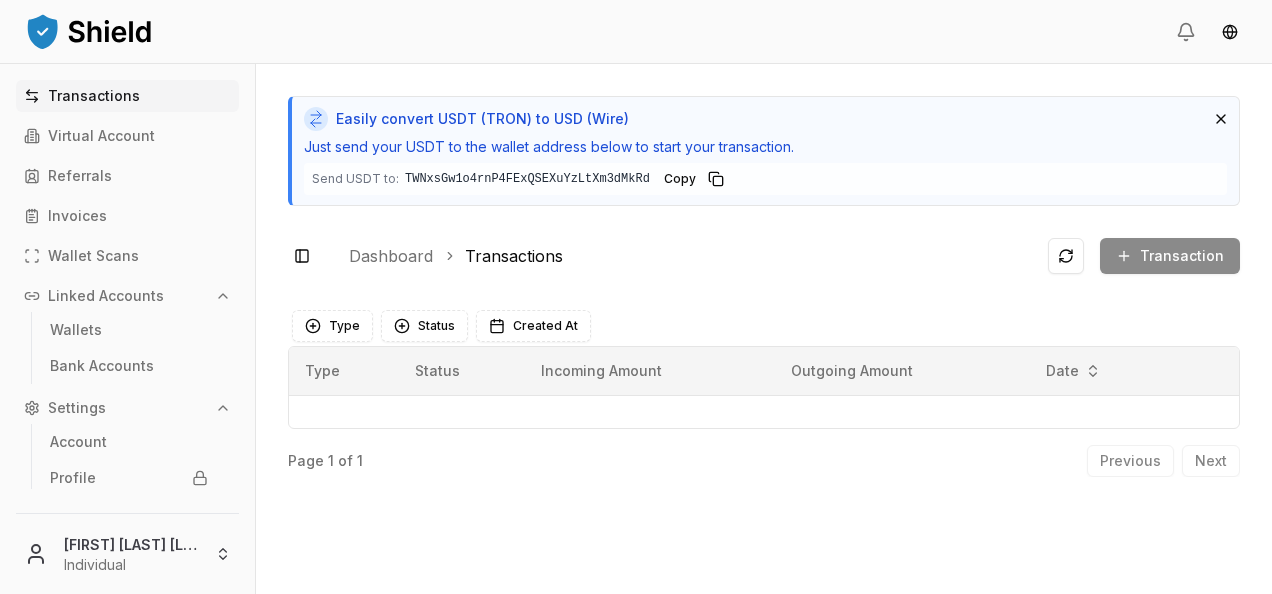 scroll, scrollTop: 0, scrollLeft: 0, axis: both 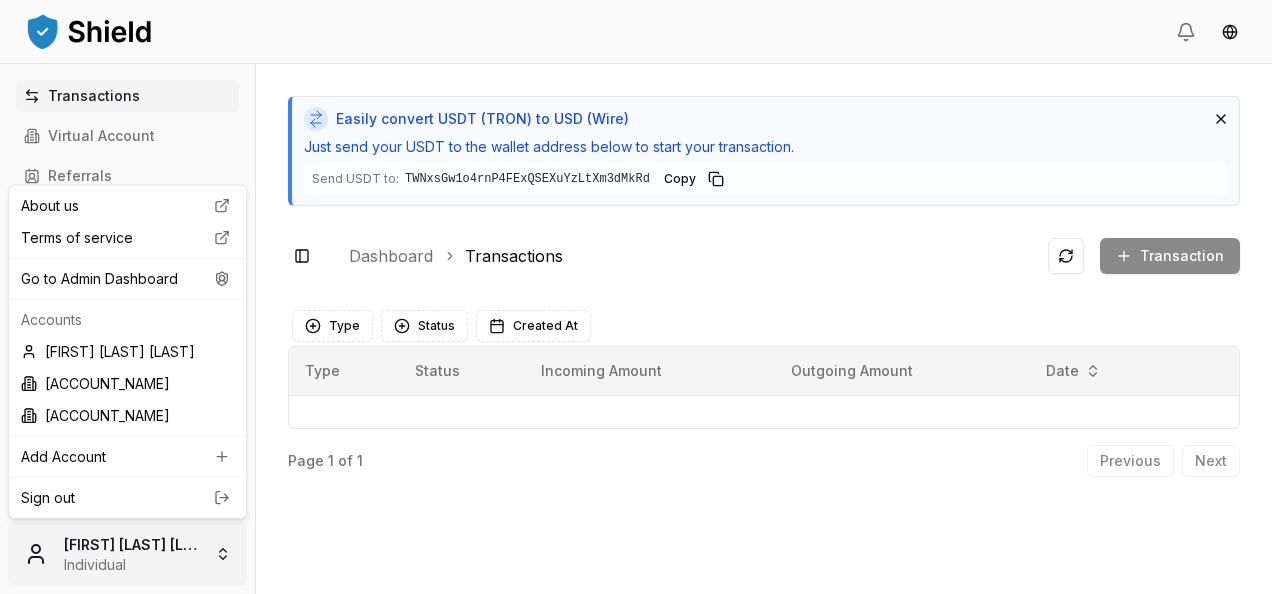 click on "Transactions Virtual Account Referrals Invoices Wallet Scans Linked Accounts Wallets Bank Accounts Settings Account Profile Team Roles [FIRST] [LAST] [LAST] Individual Easily convert USDT (TRON) to USD (Wire) Just send your USDT to the wallet address below to start your transaction. Send USDT to: [WALLET_ADDRESS] [WALLET_ADDRESS] Copy Toggle Sidebar Dashboard Transactions   Transaction Something went wrong. Please try again later. Type Status Created At Type Status Incoming Amount Outgoing Amount Date Page 1 of 1   Previous Next About us Terms of service Go to Admin Dashboard Accounts [FIRST] [LAST] [LAST] [ACCOUNT_NAME] [ACCOUNT_NAME] Add Account Sign out" at bounding box center (636, 297) 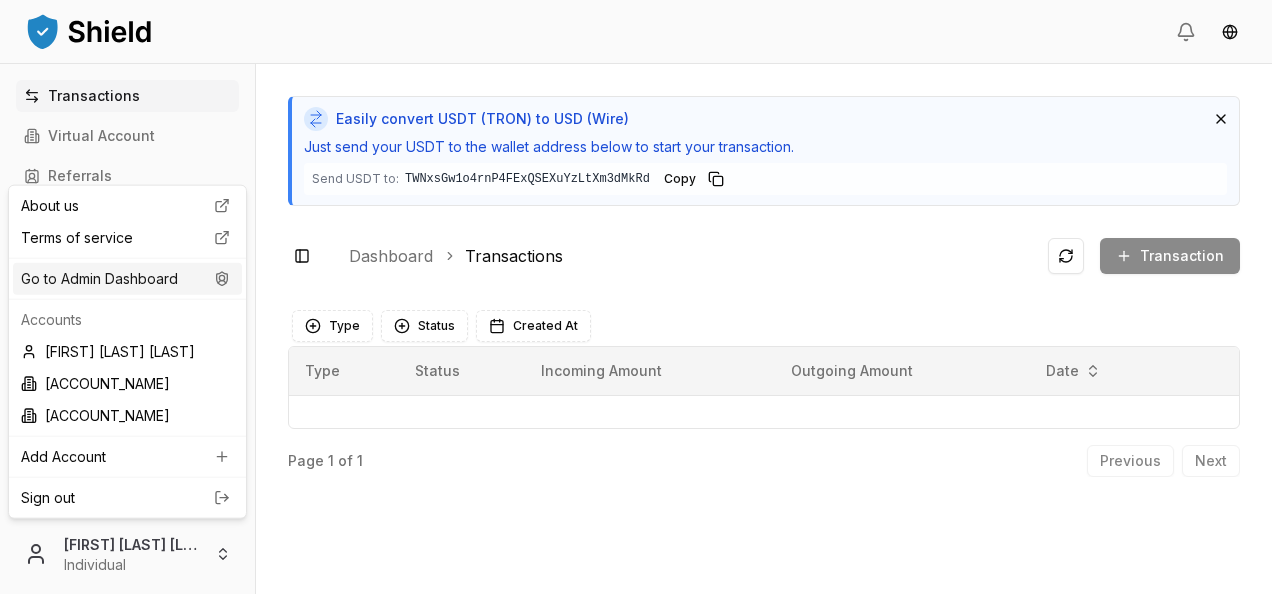 click on "Go to Admin Dashboard" at bounding box center [127, 279] 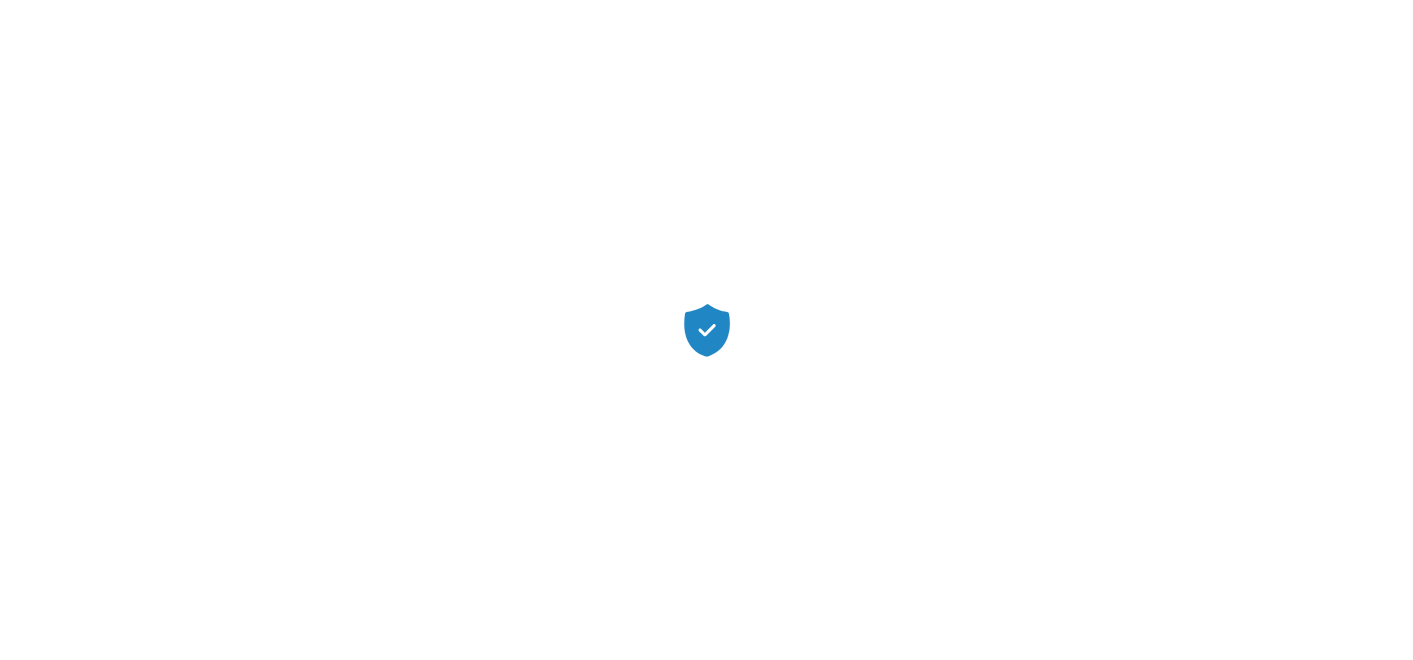 scroll, scrollTop: 0, scrollLeft: 0, axis: both 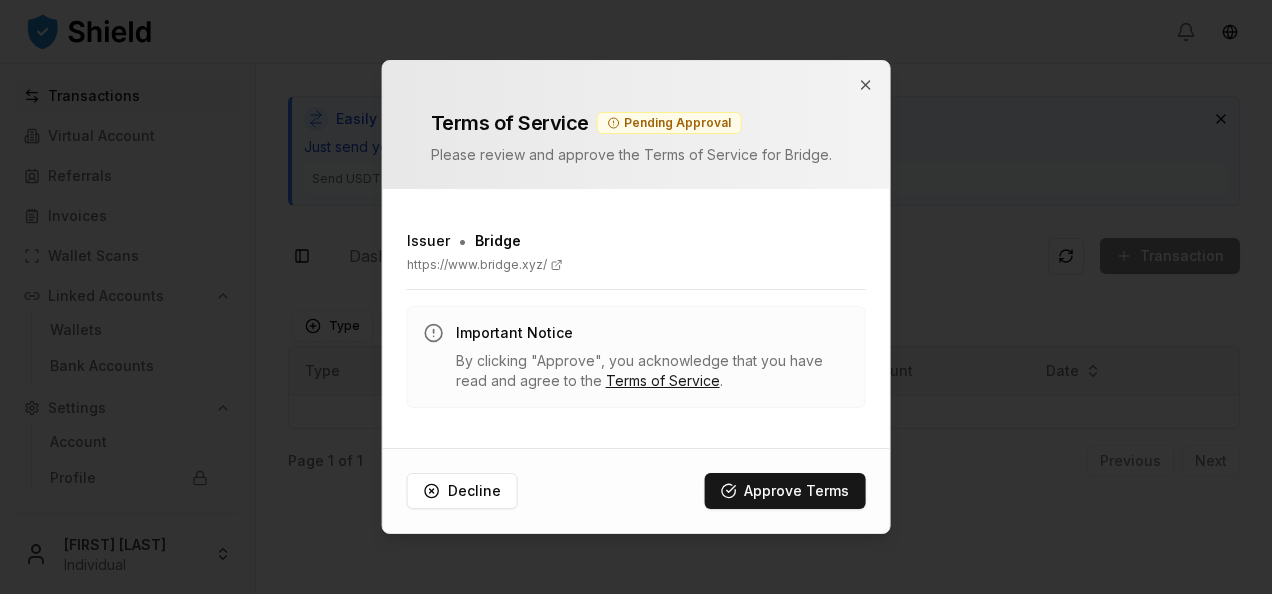 click on "Terms of Service  Pending Approval Please review and approve the Terms of Service for   Bridge ." at bounding box center (636, 125) 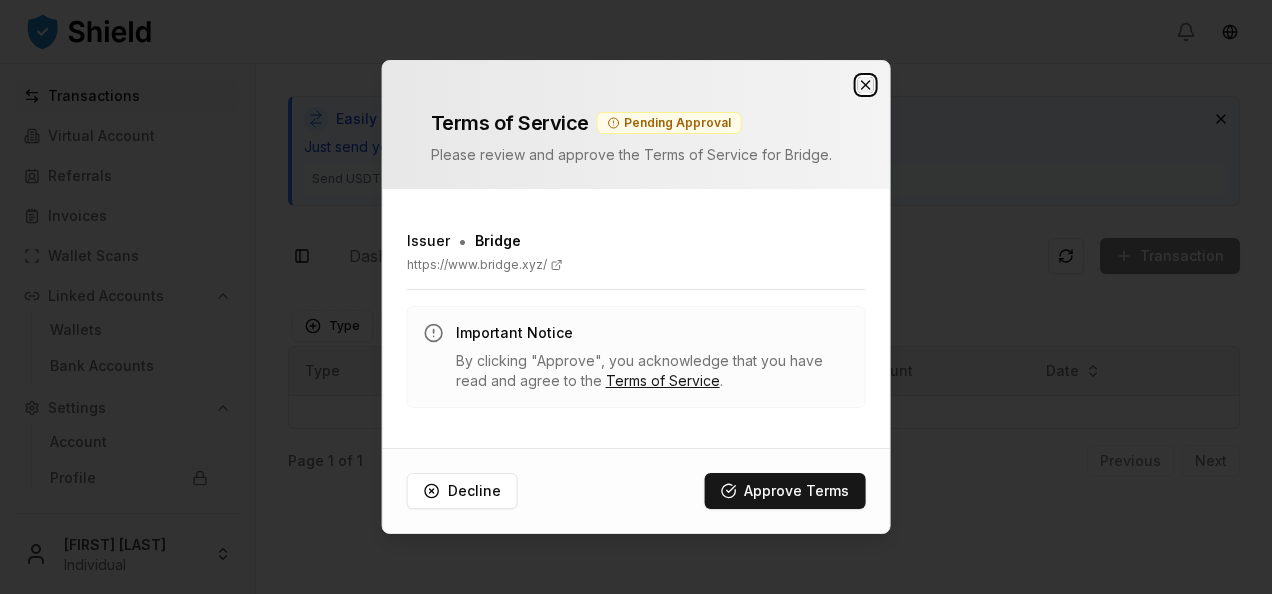 click 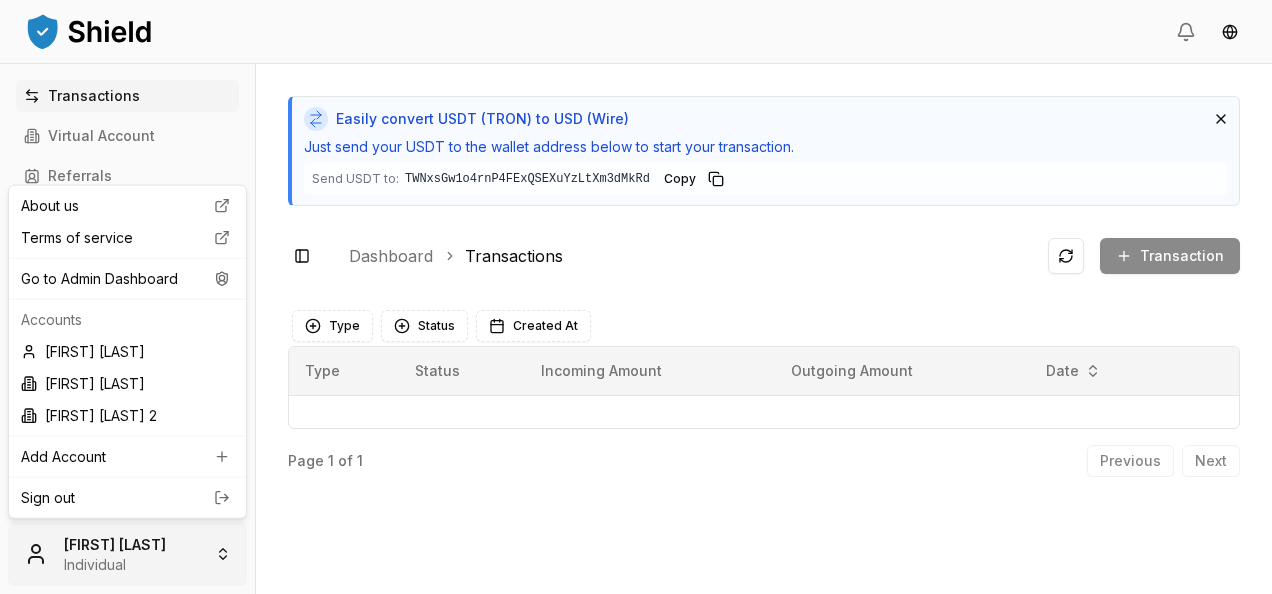 click on "Transactions Virtual Account Referrals Invoices Wallet Scans Linked Accounts Wallets Bank Accounts Settings Account Profile Team Roles Carlos Fermín Morello Individual Easily convert USDT (TRON) to USD (Wire) Just send your USDT to the wallet address below to start your transaction. Send USDT to: TWNxsGw1o4rnP4FExQSEXuYzLtXm3dMkRd TWNxsGw1...3dMkRd Copy Toggle Sidebar Dashboard Transactions   Transaction Something went wrong. Please try again later. Type Status Created At Type Status Incoming Amount Outgoing Amount Date Page 1 of 1   Previous Next About us Terms of service Go to Admin Dashboard Accounts Carlos Fermín Morello Fermin Business Test Fermin Business Test 2 Add Account Sign out" at bounding box center (636, 297) 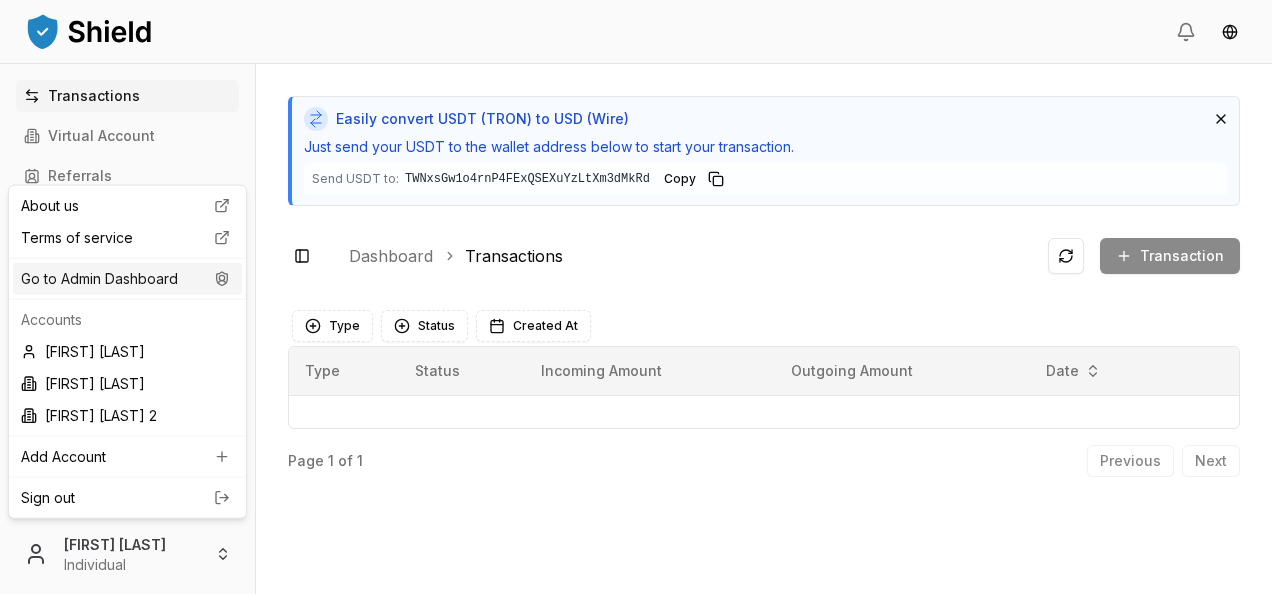 click on "Go to Admin Dashboard" at bounding box center (127, 279) 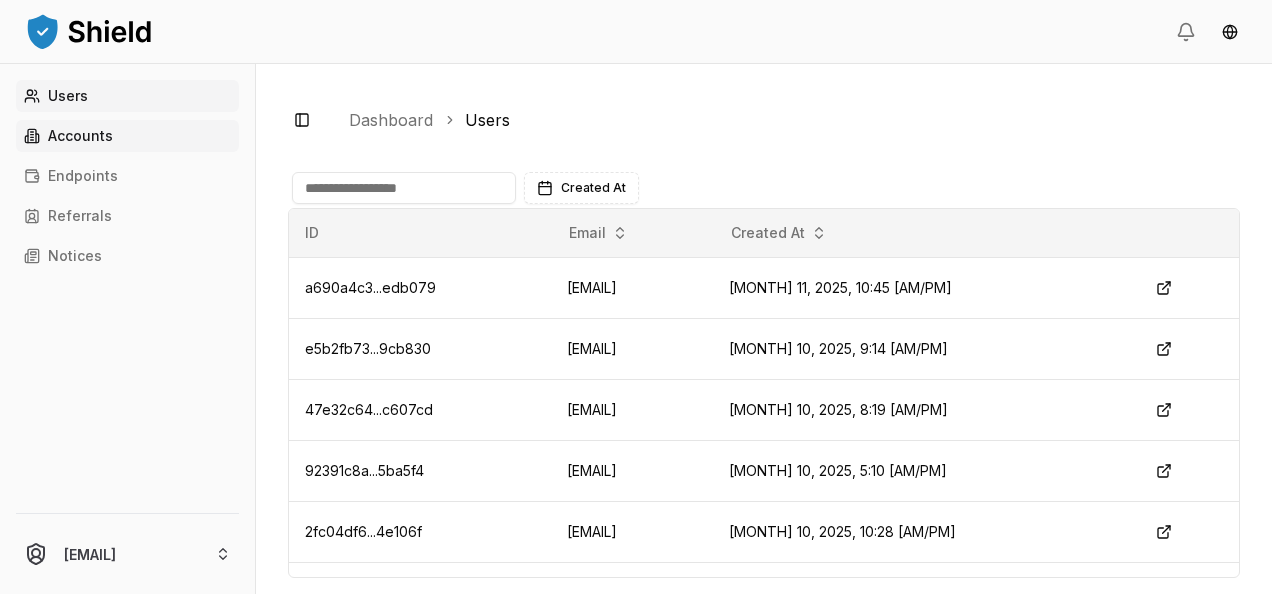 click on "Accounts" at bounding box center [127, 136] 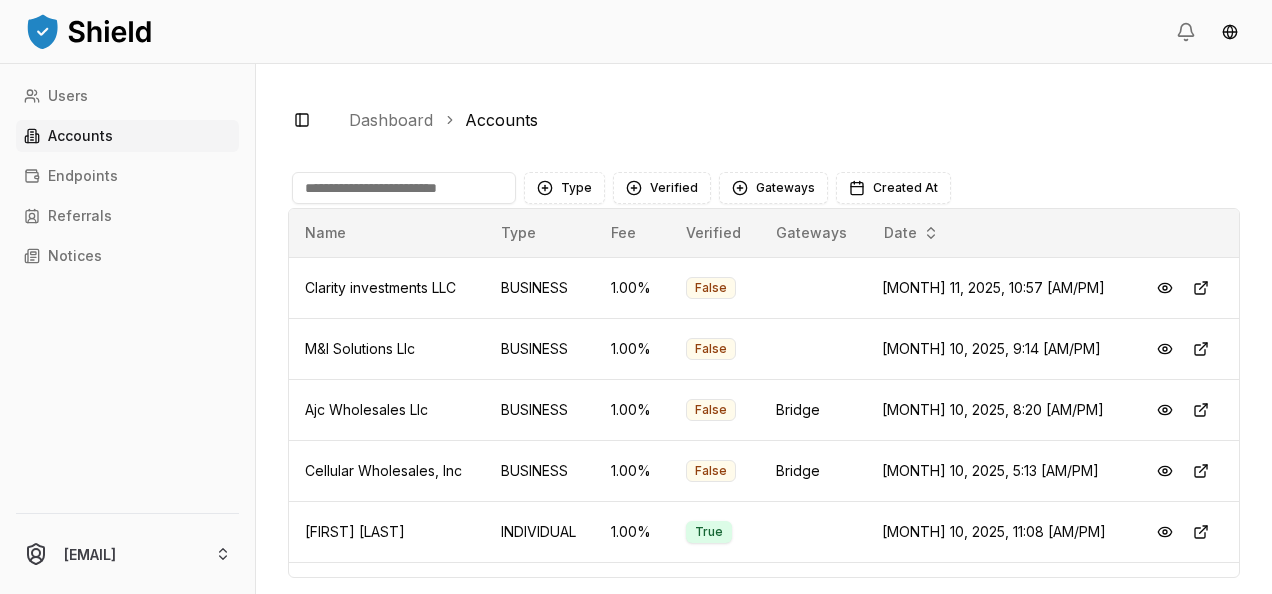 click at bounding box center (404, 188) 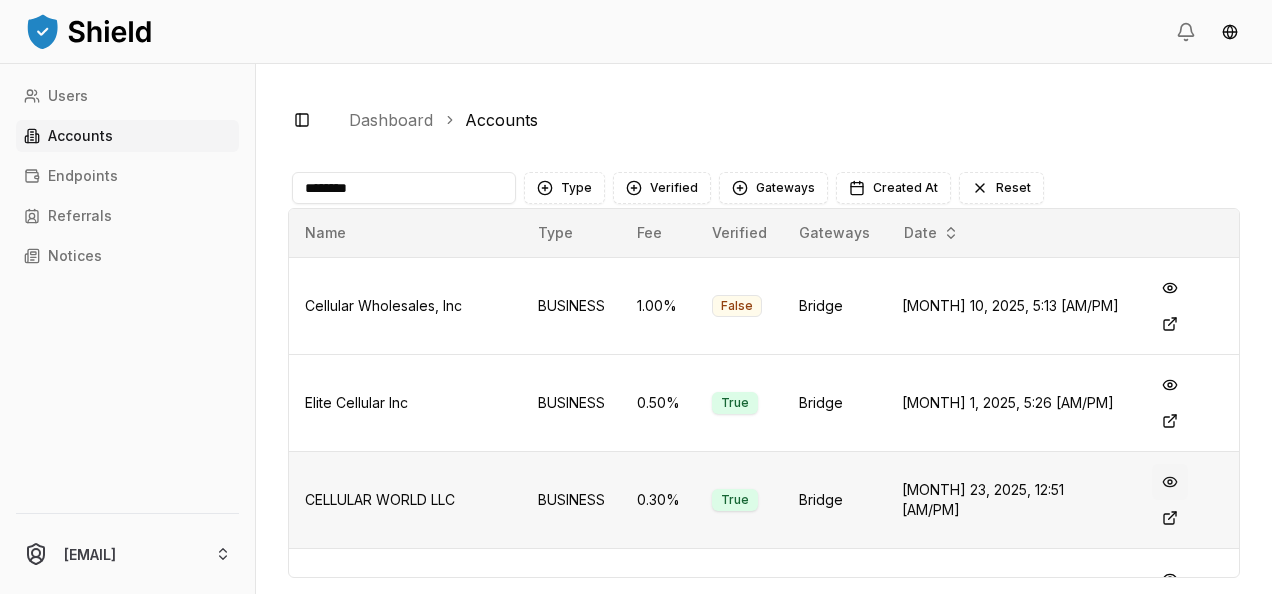 type on "********" 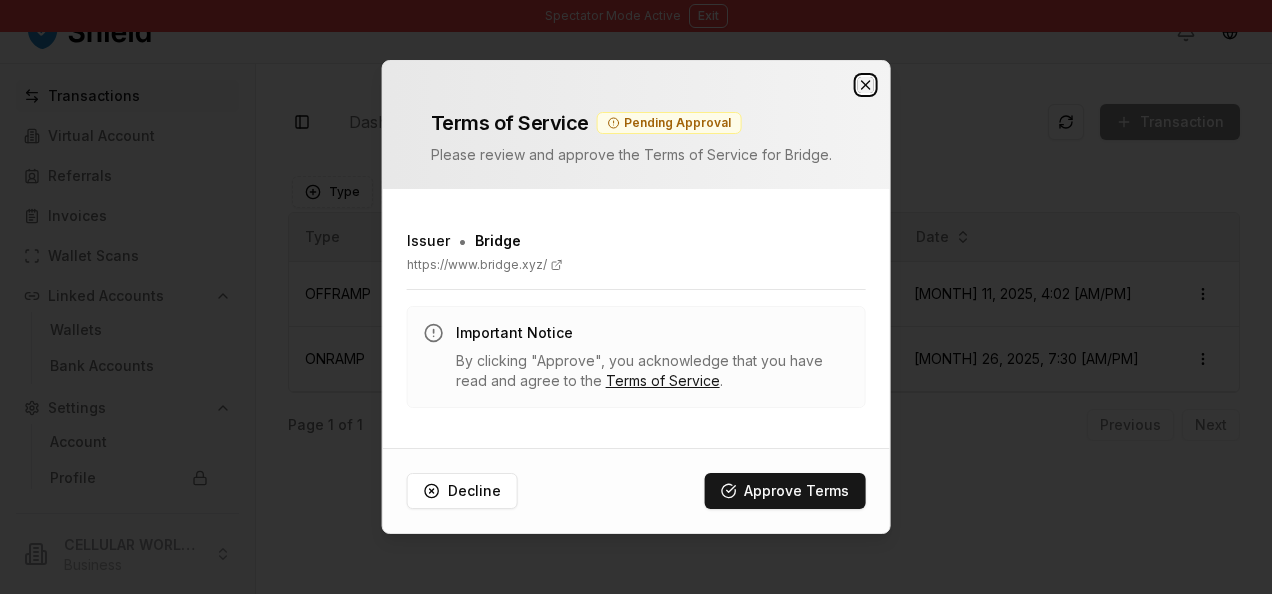click 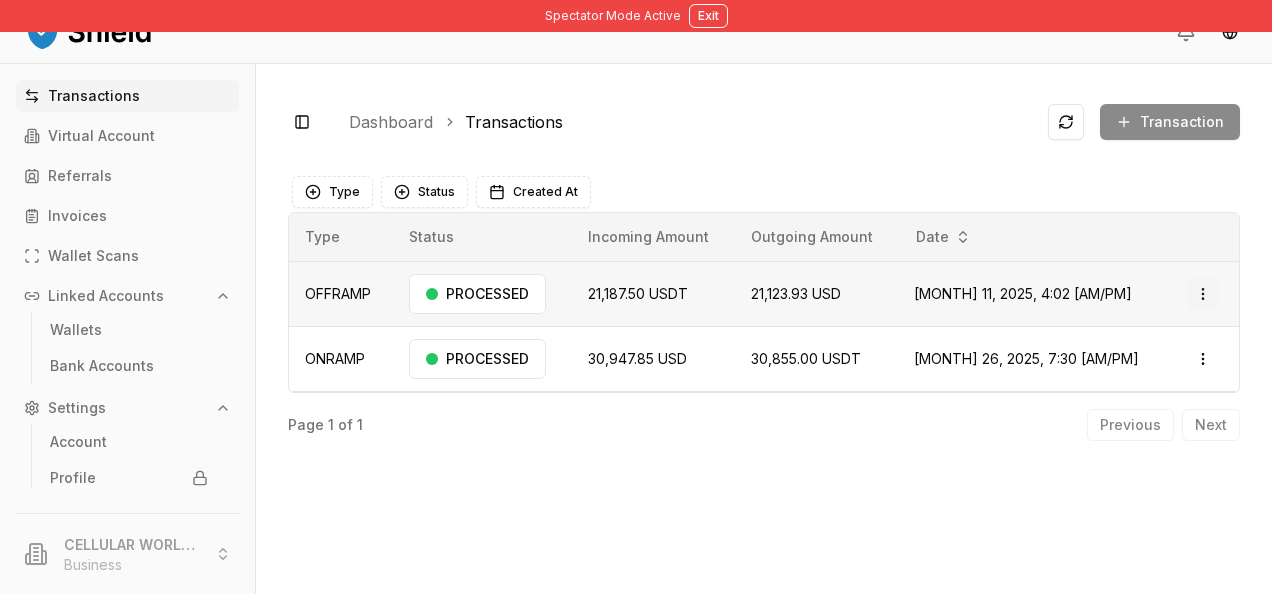 click on "Users Accounts Endpoints Referrals Invoices Wallet Scans Linked Accounts Wallets Bank Accounts Settings Account Profile Team Roles CELLULAR WORLD LLC Business Toggle Sidebar Dashboard Transactions   Transaction OFFRAMP   21,187.50 USDT   21,123.93 USD [MONTH] 11, 2025, 4:02 [AM/PM] PROCESSED Open menu ONRAMP   30,947.85 USD   30,855.00 USDT [MONTH] 26, 2025, 7:30 [AM/PM] PROCESSED Open menu Page 1 of 1 Previous Next Type Status Created At Type Status Incoming Amount Outgoing Amount Date   OFFRAMP   PROCESSED   21,187.50   USDT   21,123.93   USD   [MONTH] 11, 2025, 4:02 [AM/PM]   Open menu   ONRAMP   PROCESSED   30,947.85   USD   30,855.00   USDT   [MONTH] 26, 2025, 7:30 [AM/PM]   Open menu Page 1 of 1   Previous Next" at bounding box center [636, 297] 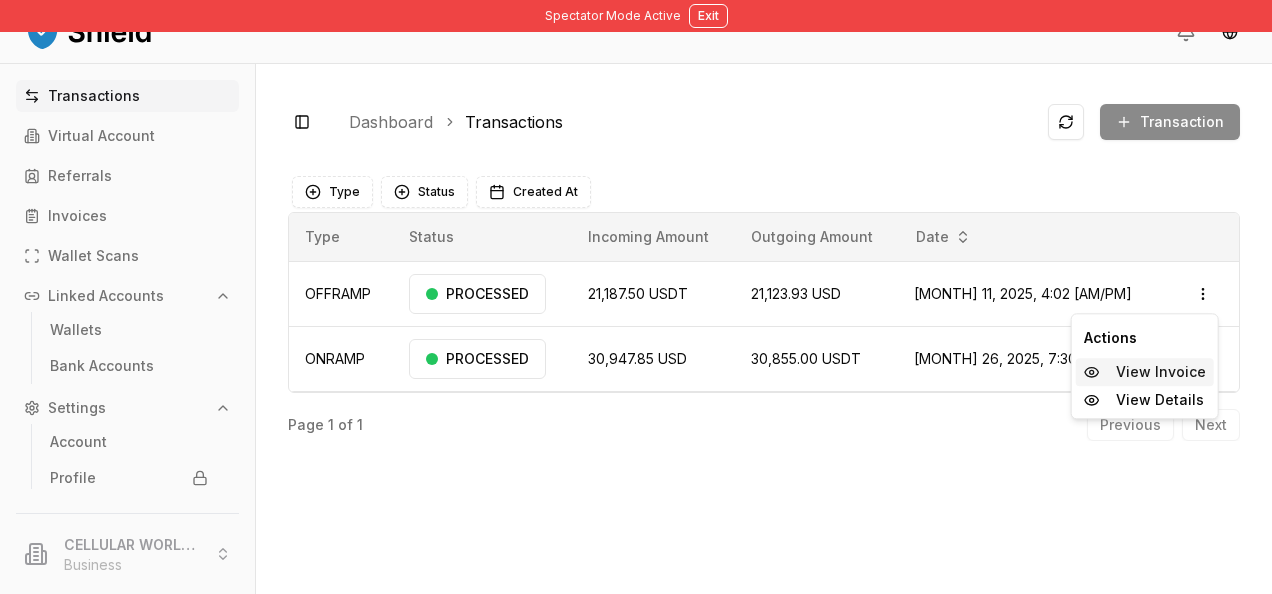 click on "View Invoice" at bounding box center [1161, 372] 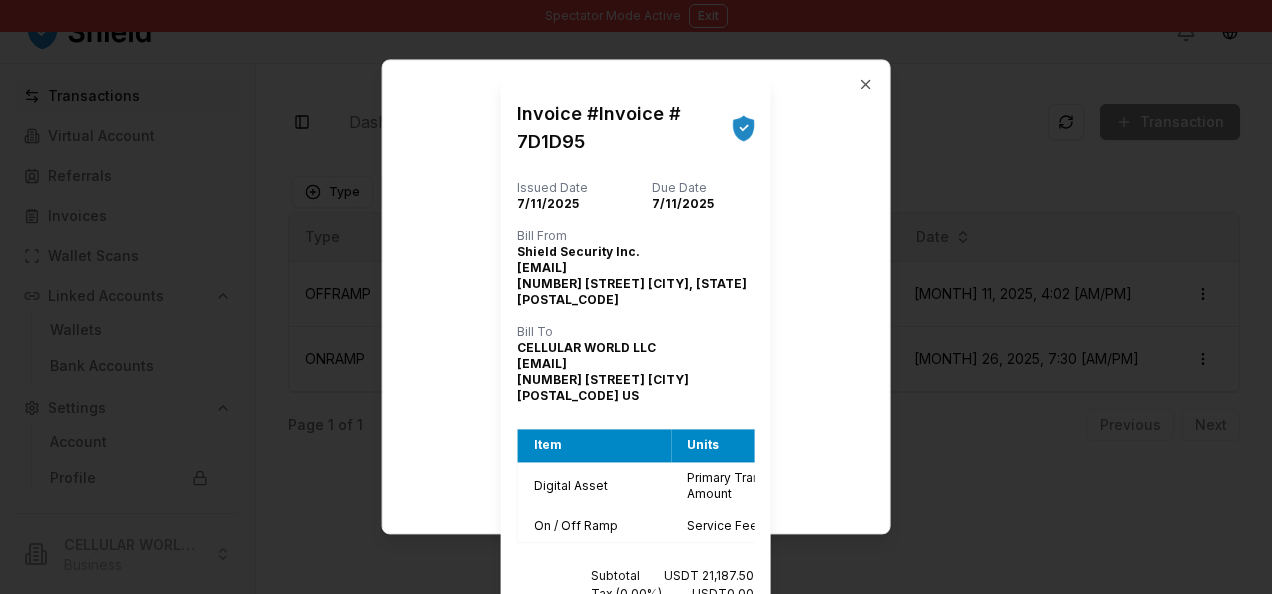 type 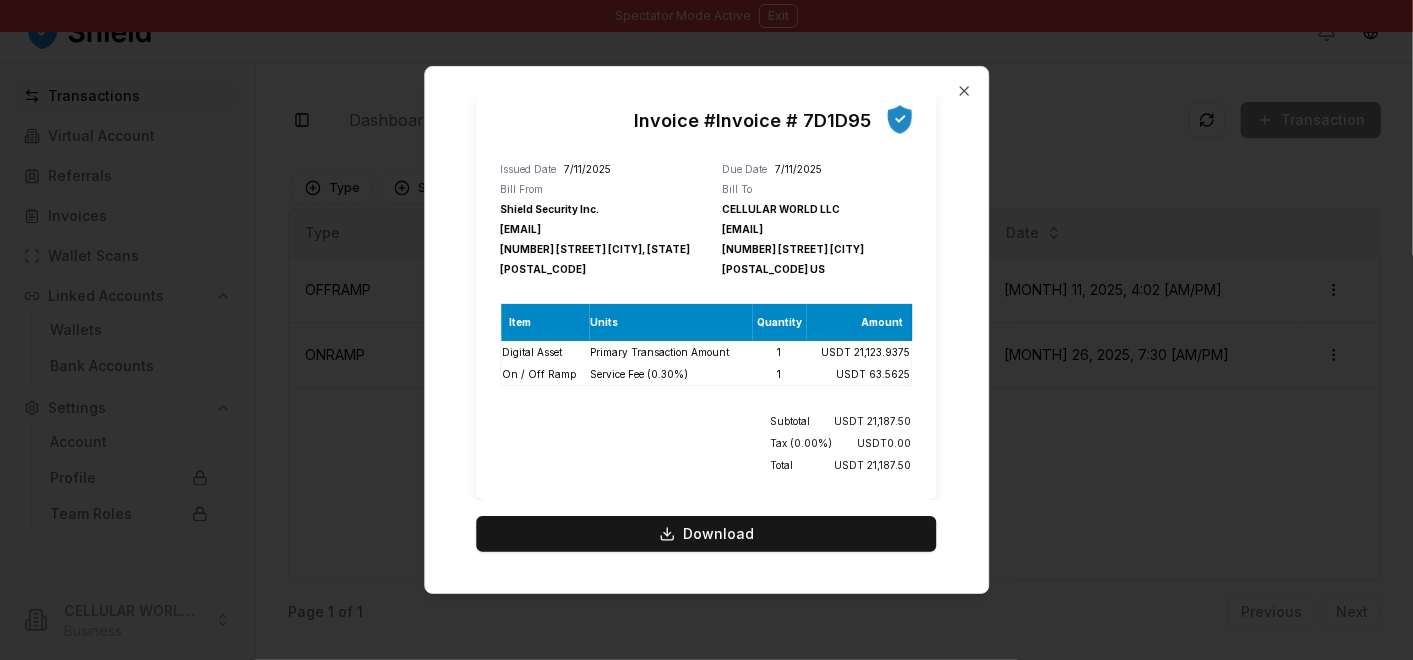 click on "USDT 21,123.9375" at bounding box center [859, 352] 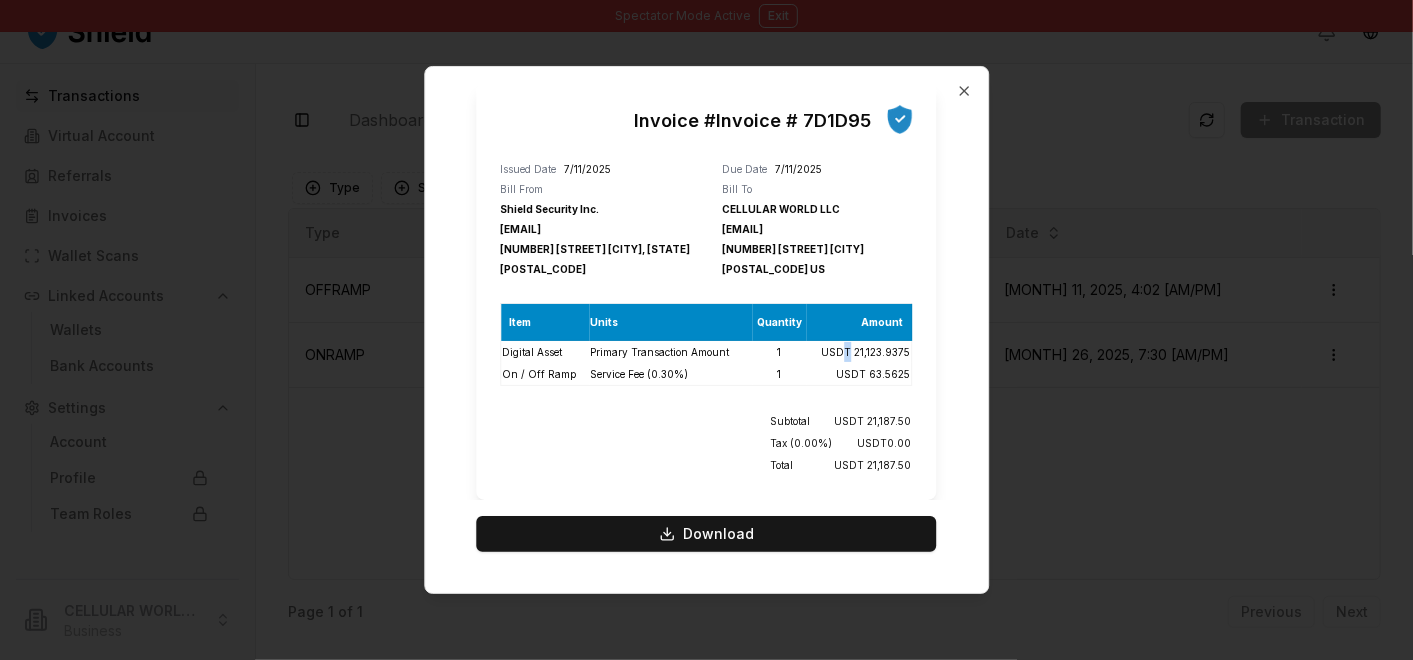 click on "USDT 21,123.9375" at bounding box center [859, 352] 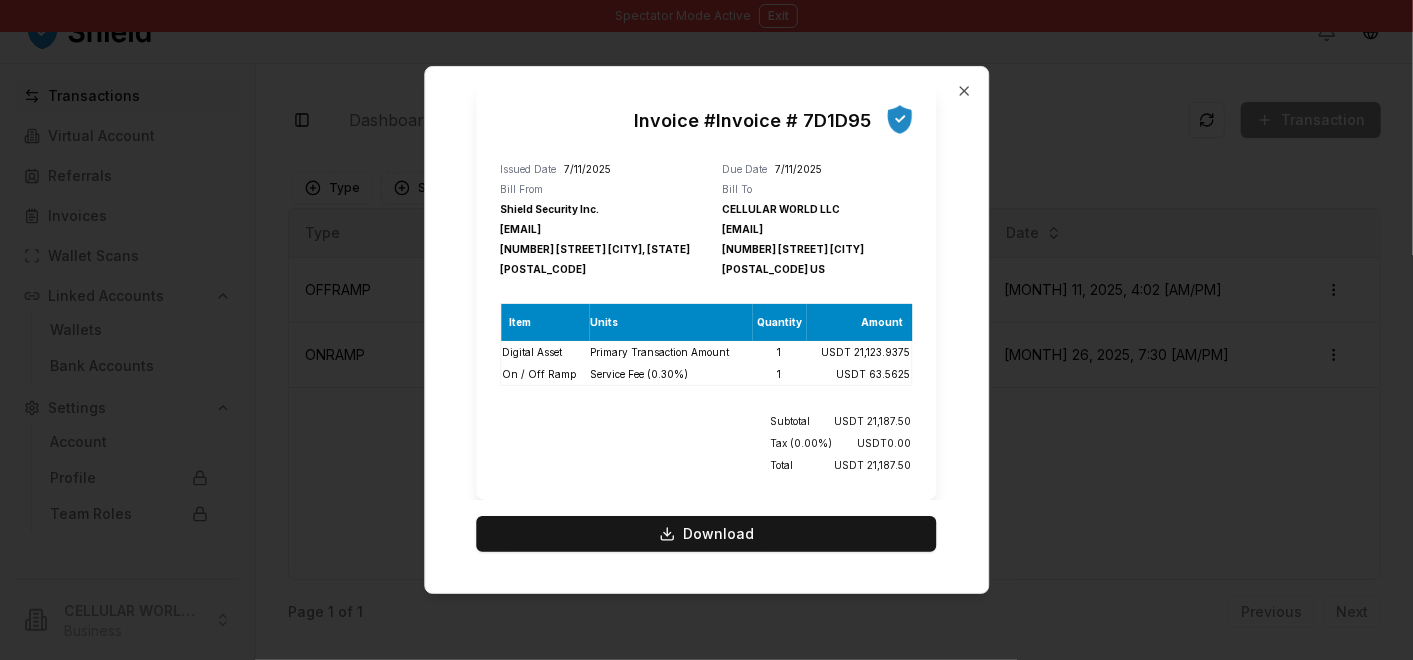 drag, startPoint x: 852, startPoint y: 352, endPoint x: 828, endPoint y: 346, distance: 24.738634 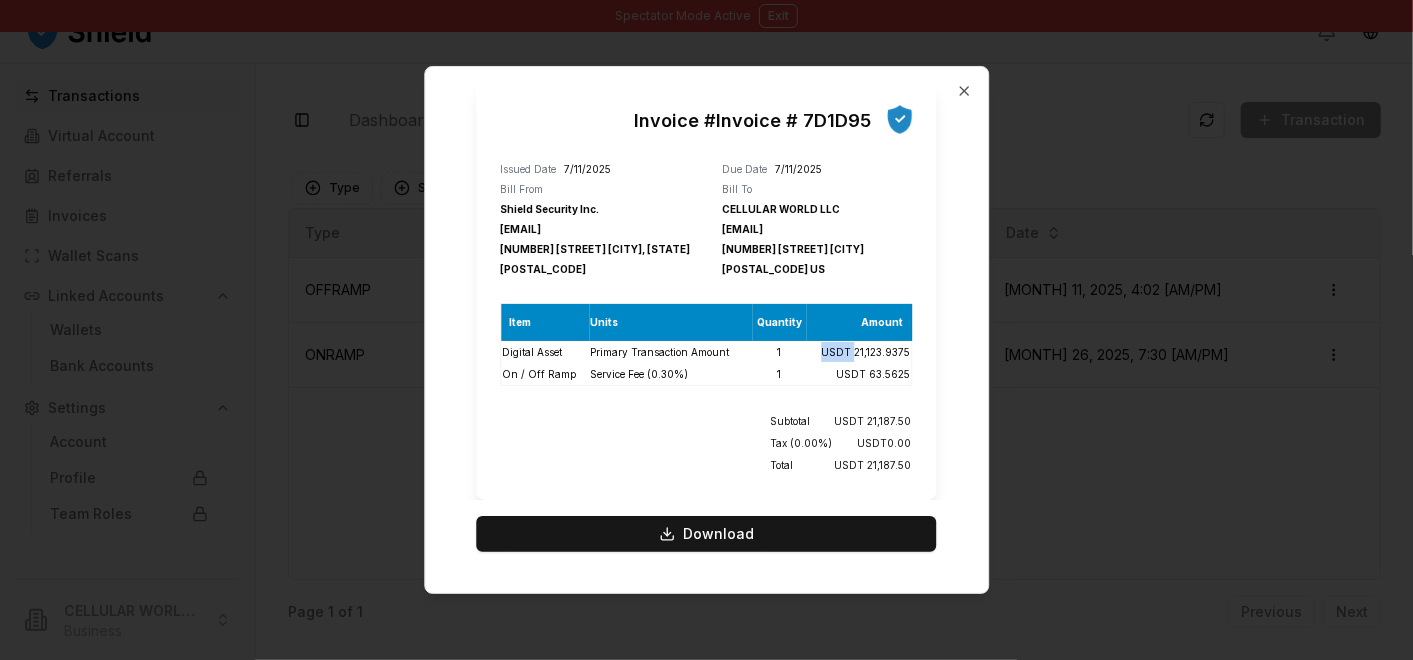 click on "USDT 21,123.9375" at bounding box center (859, 352) 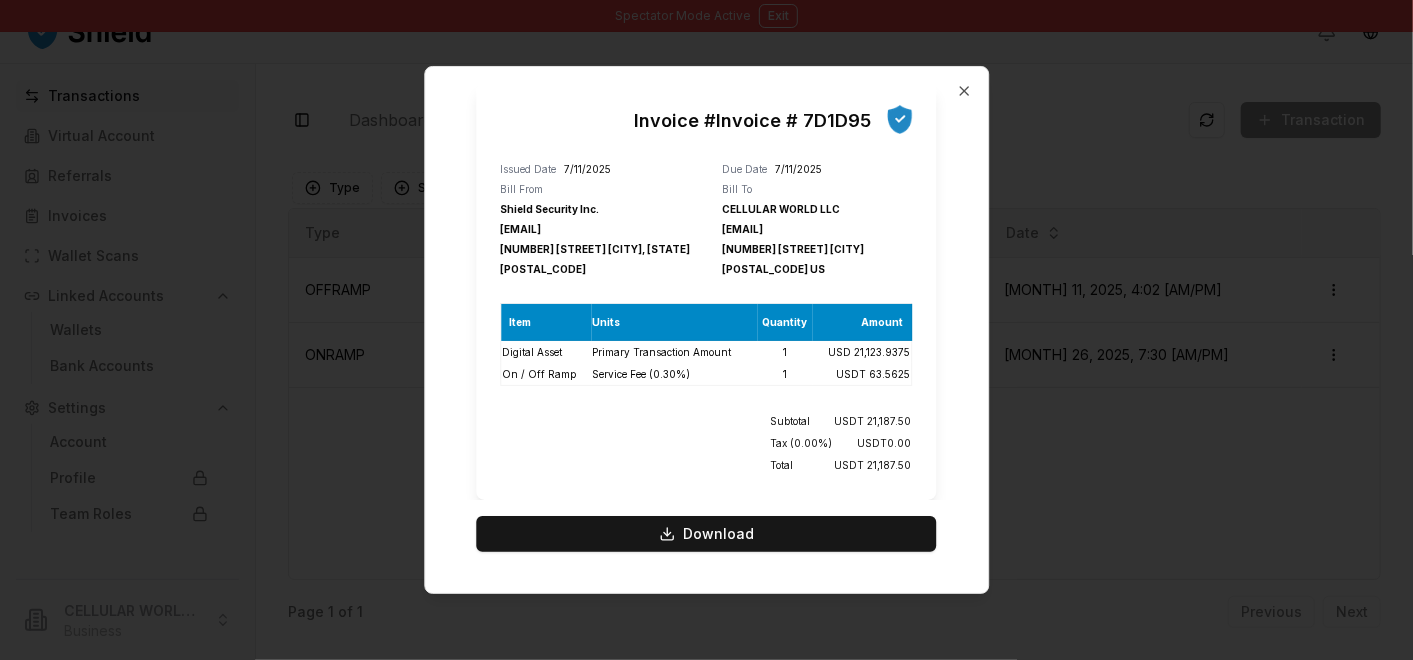 click on "Service Fee (0.30%)" at bounding box center (674, 374) 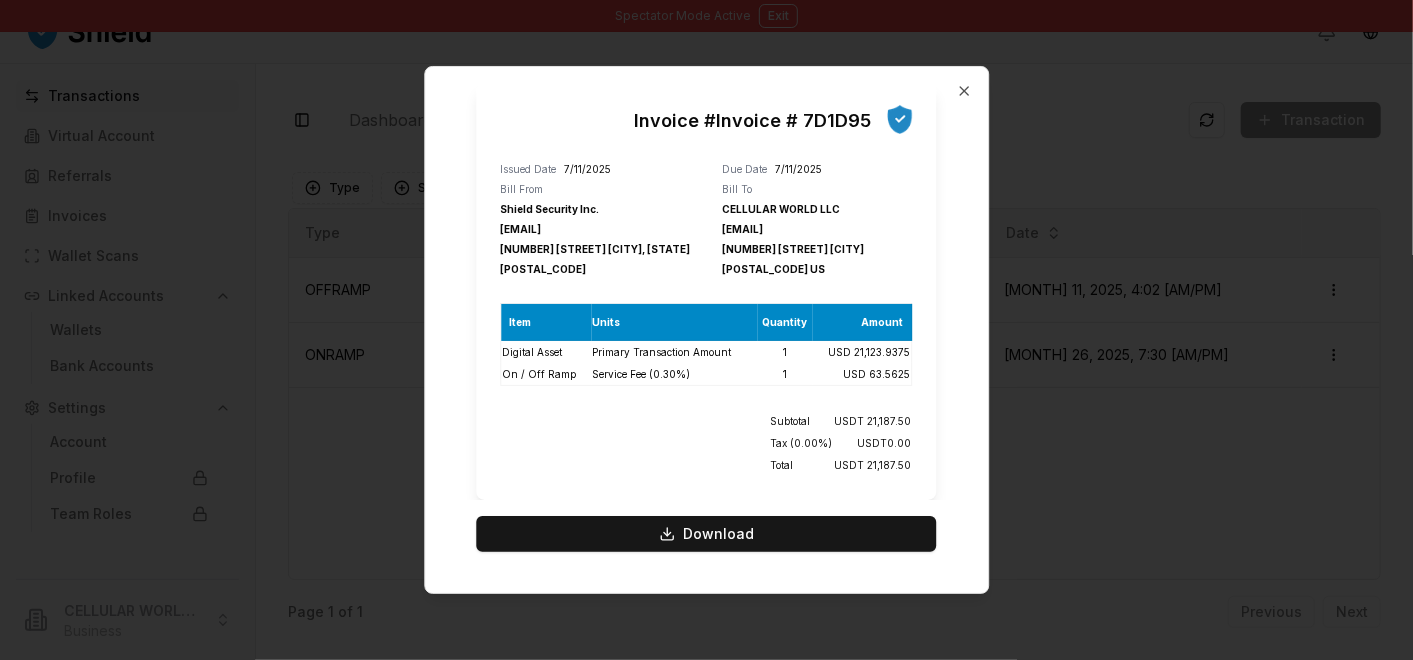 click on "USDT 21,187.50" at bounding box center (873, 421) 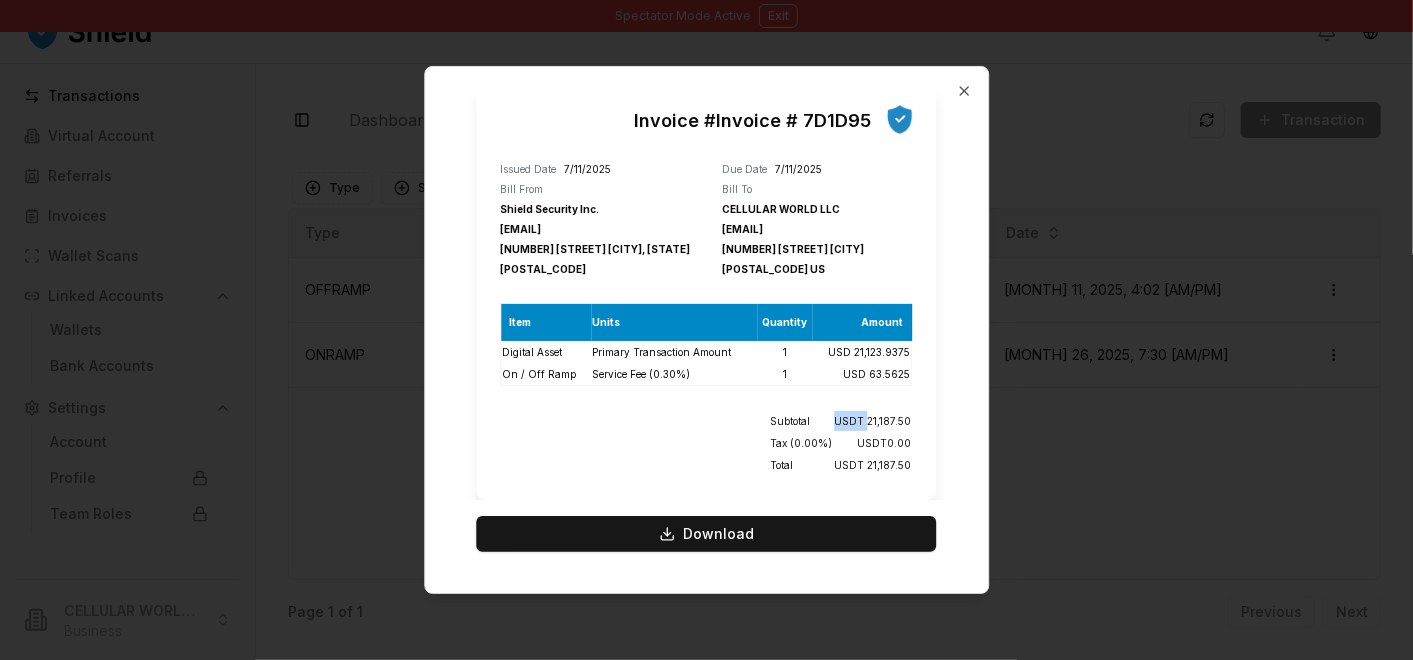 click on "USDT 21,187.50" at bounding box center [873, 421] 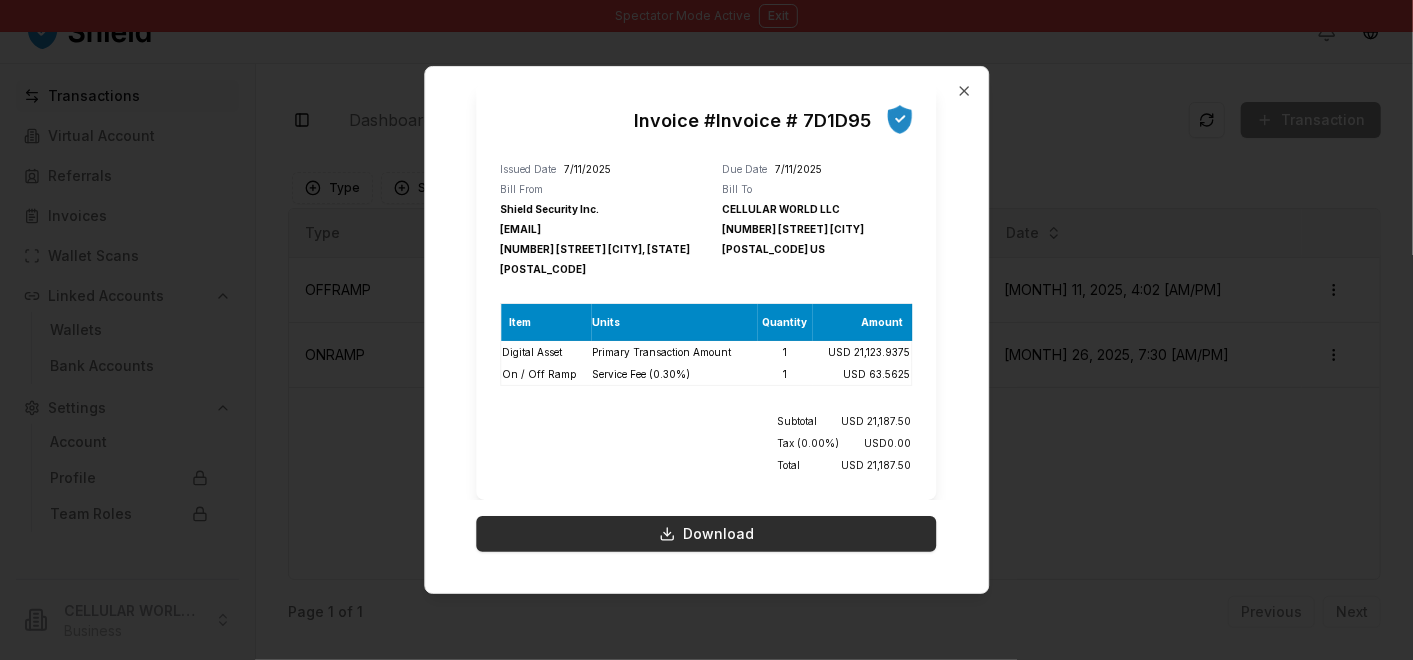 click on "Download" at bounding box center (707, 534) 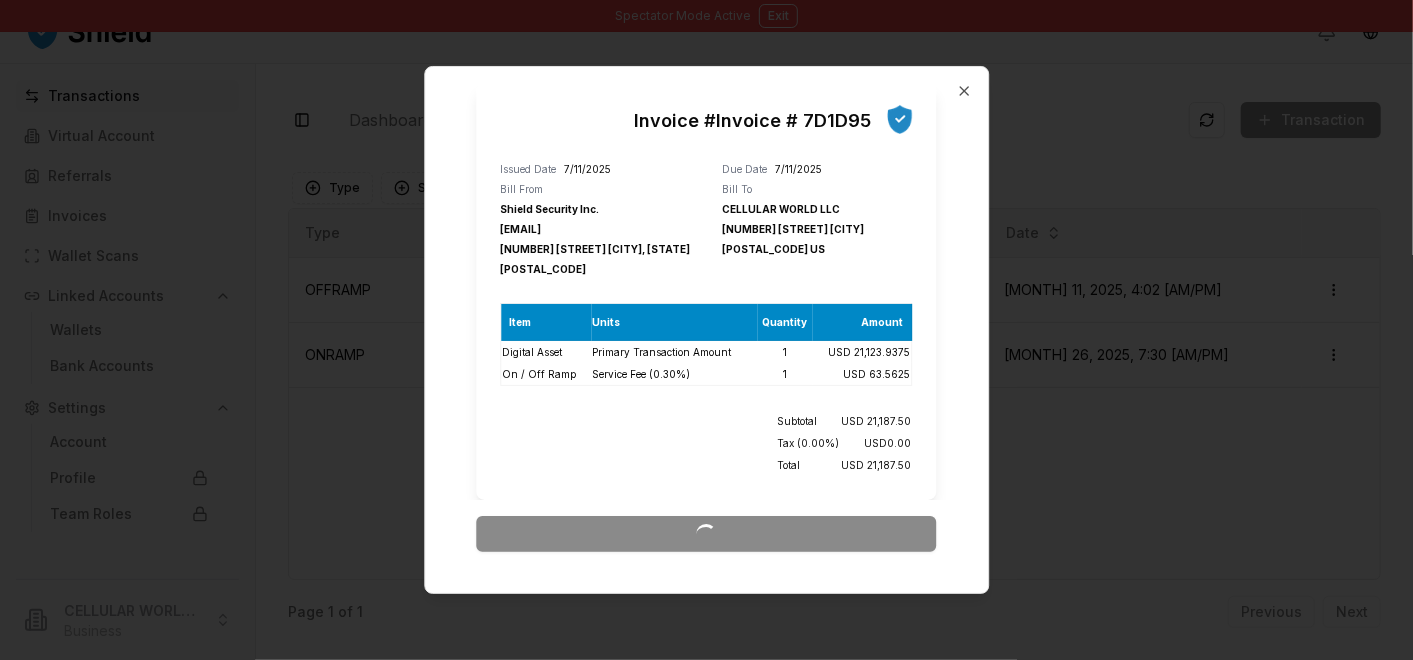 click on "Invoice # 7D1D95" at bounding box center [753, 121] 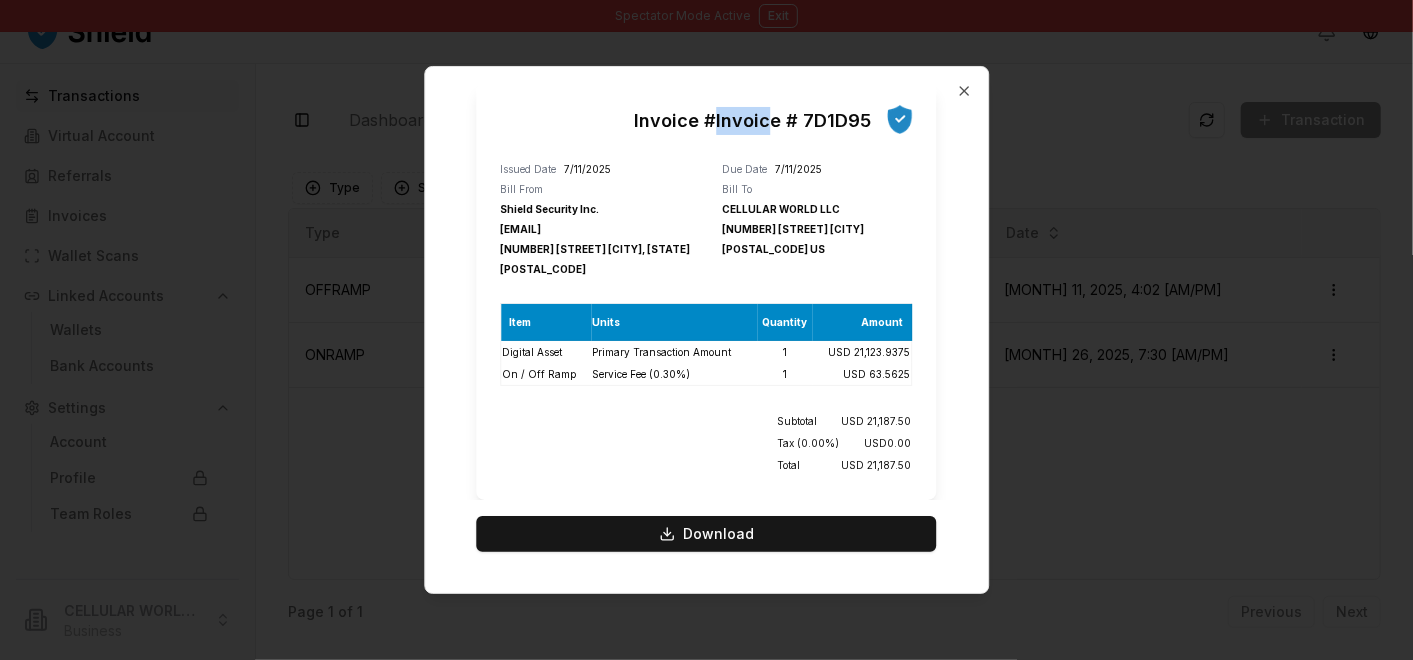 click on "Invoice # 7D1D95" at bounding box center (753, 121) 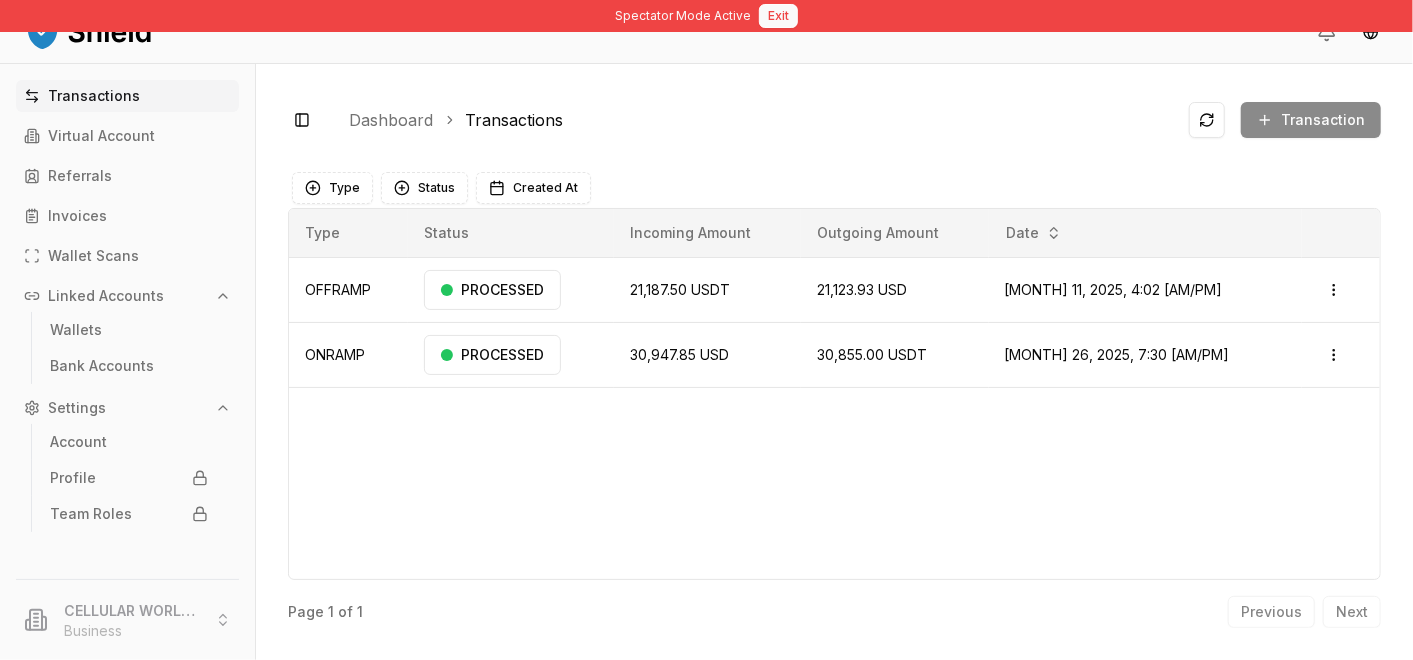 click on "Exit" at bounding box center [778, 16] 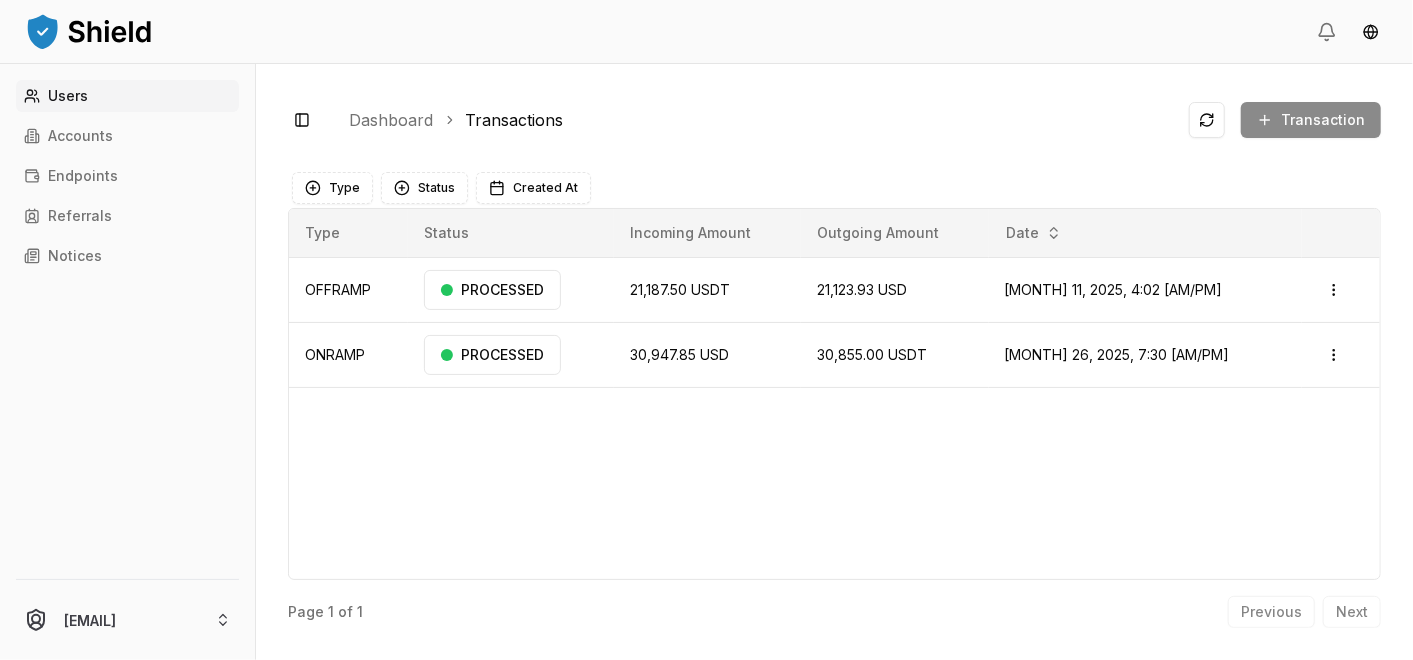 click on "Users" at bounding box center (127, 96) 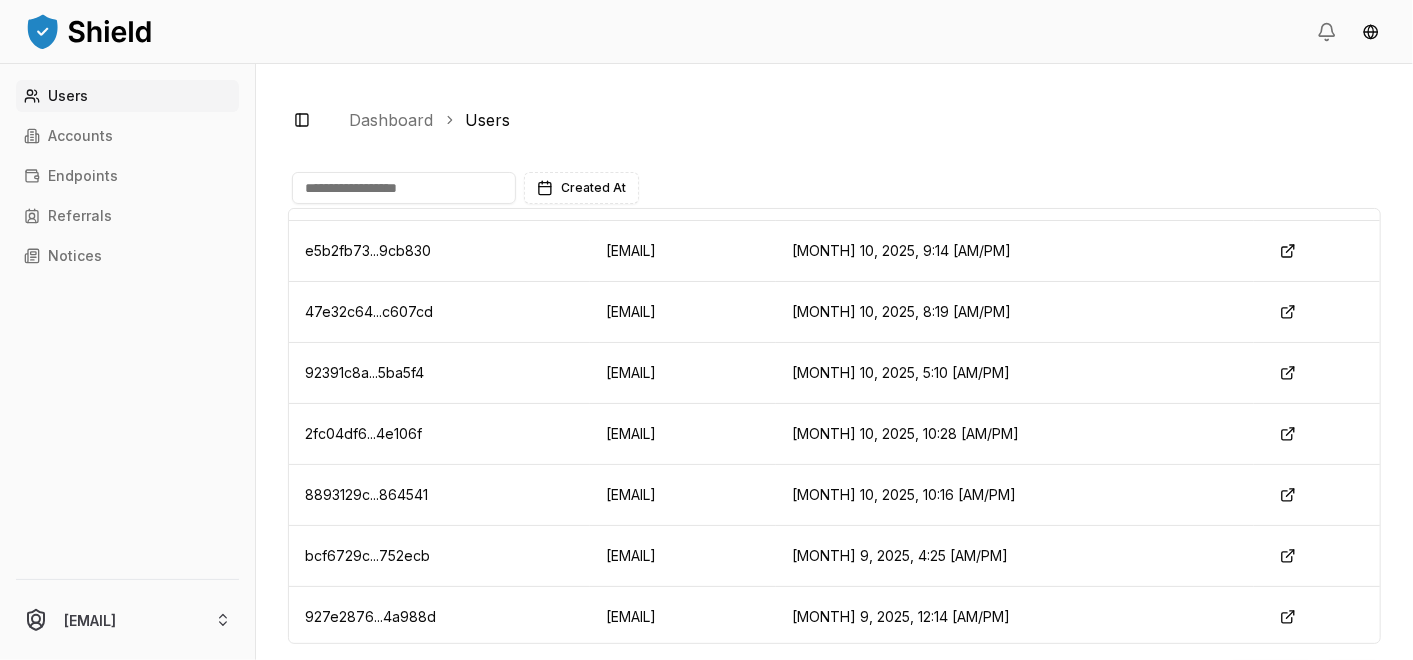 scroll, scrollTop: 0, scrollLeft: 0, axis: both 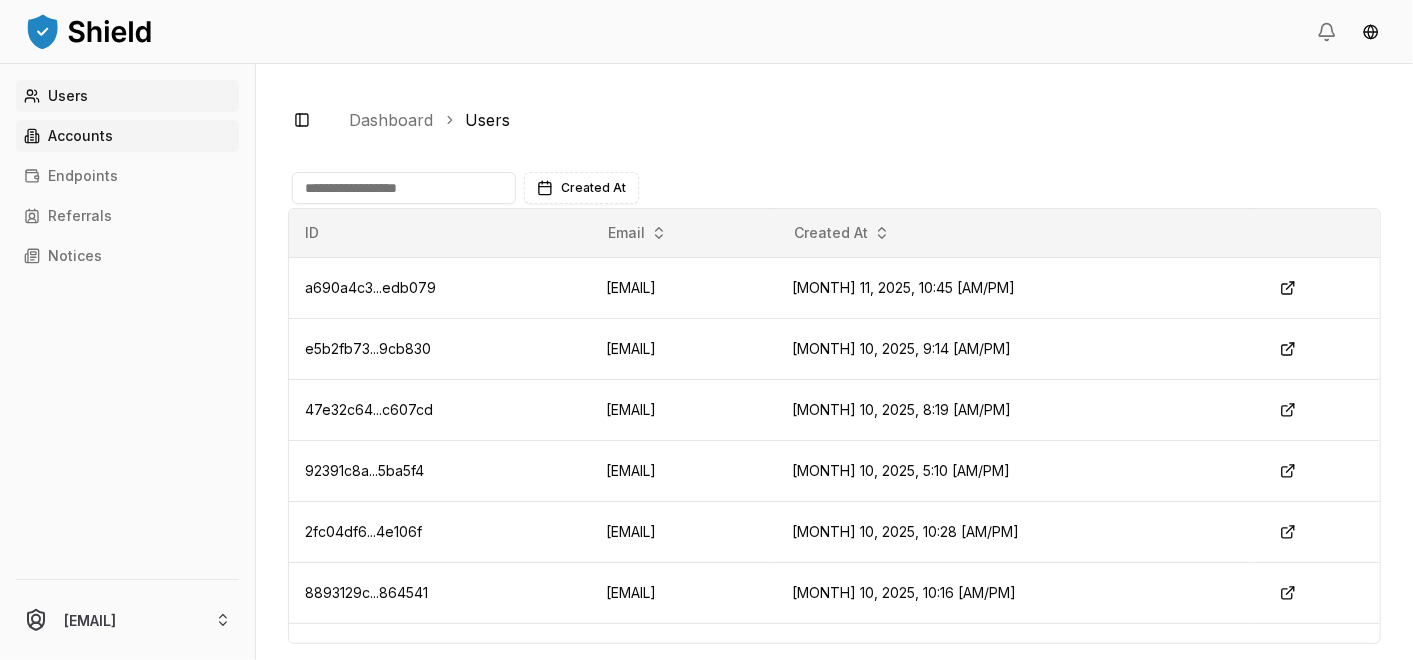 click on "Accounts" at bounding box center [127, 136] 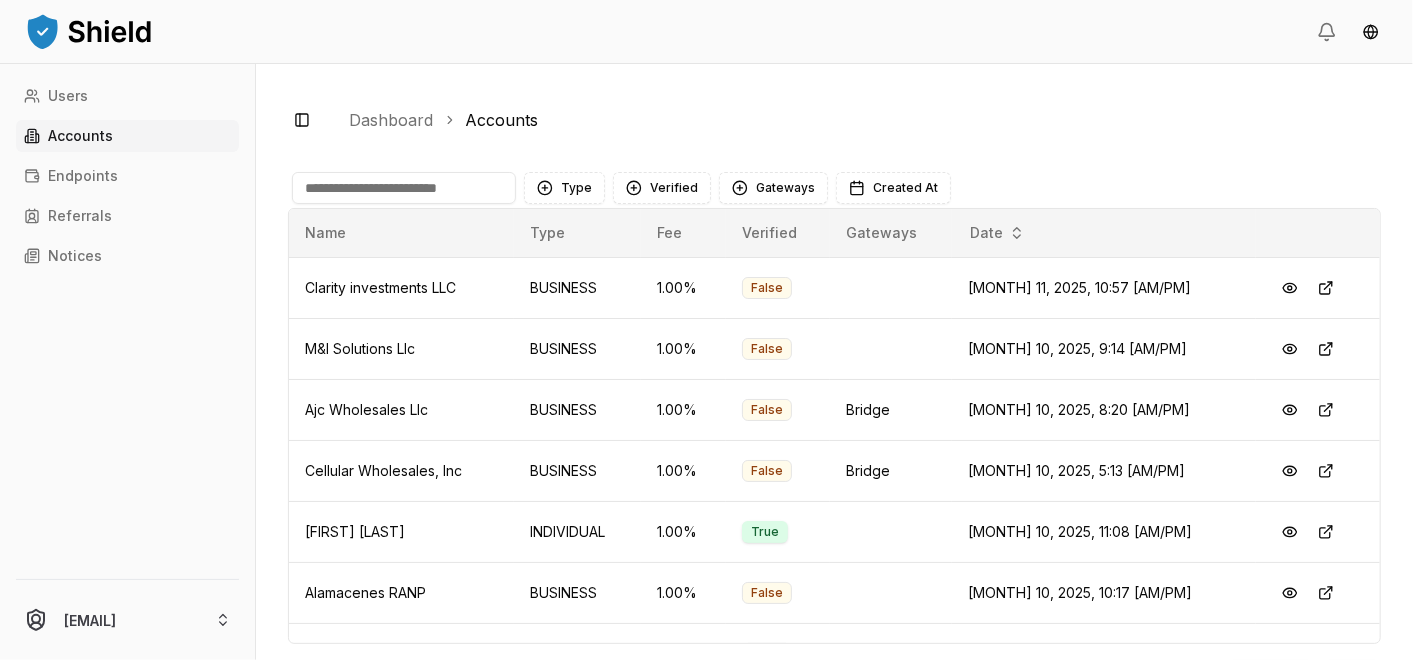 click at bounding box center [404, 188] 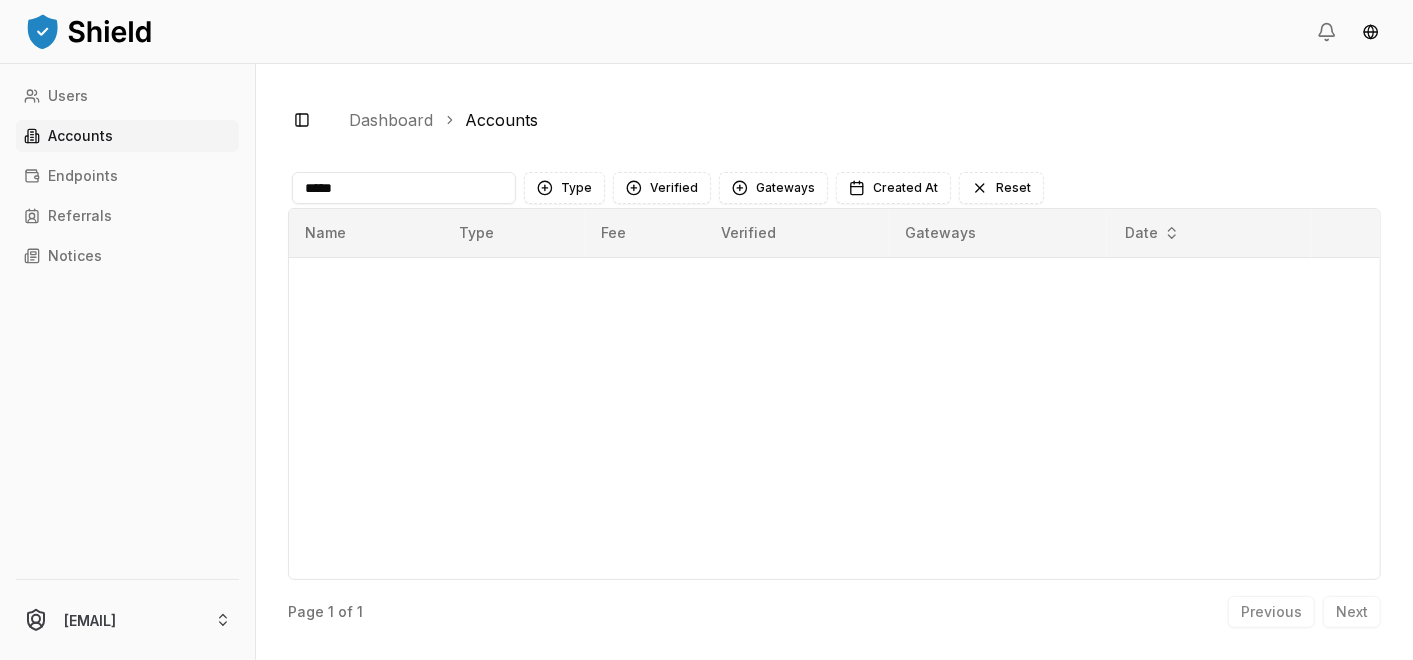 type on "*****" 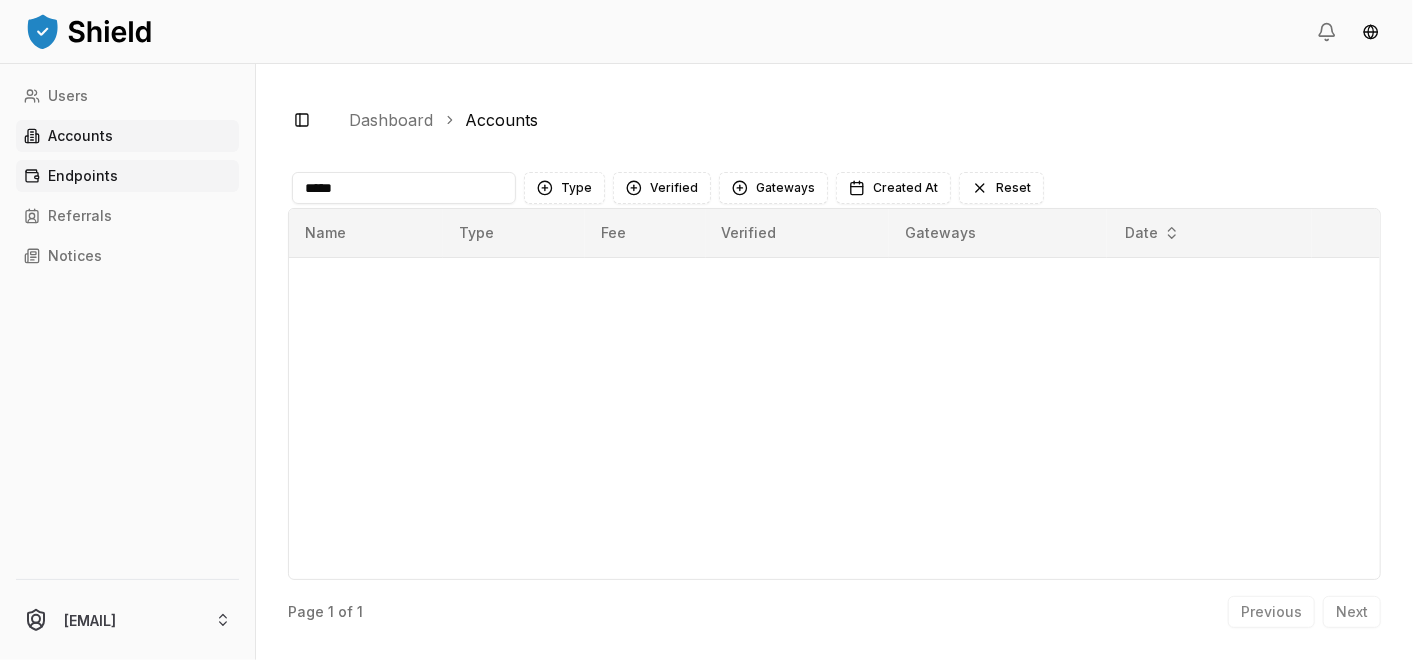drag, startPoint x: 383, startPoint y: 188, endPoint x: 218, endPoint y: 180, distance: 165.19383 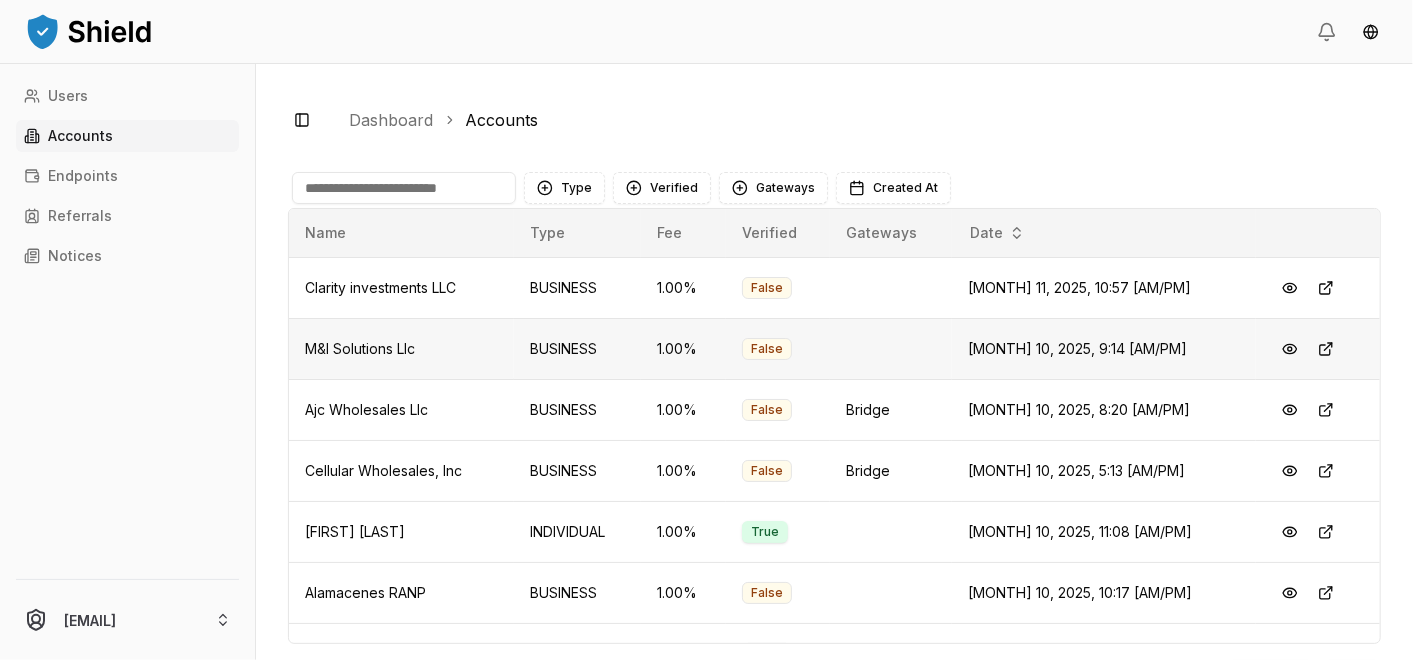 scroll, scrollTop: 98, scrollLeft: 0, axis: vertical 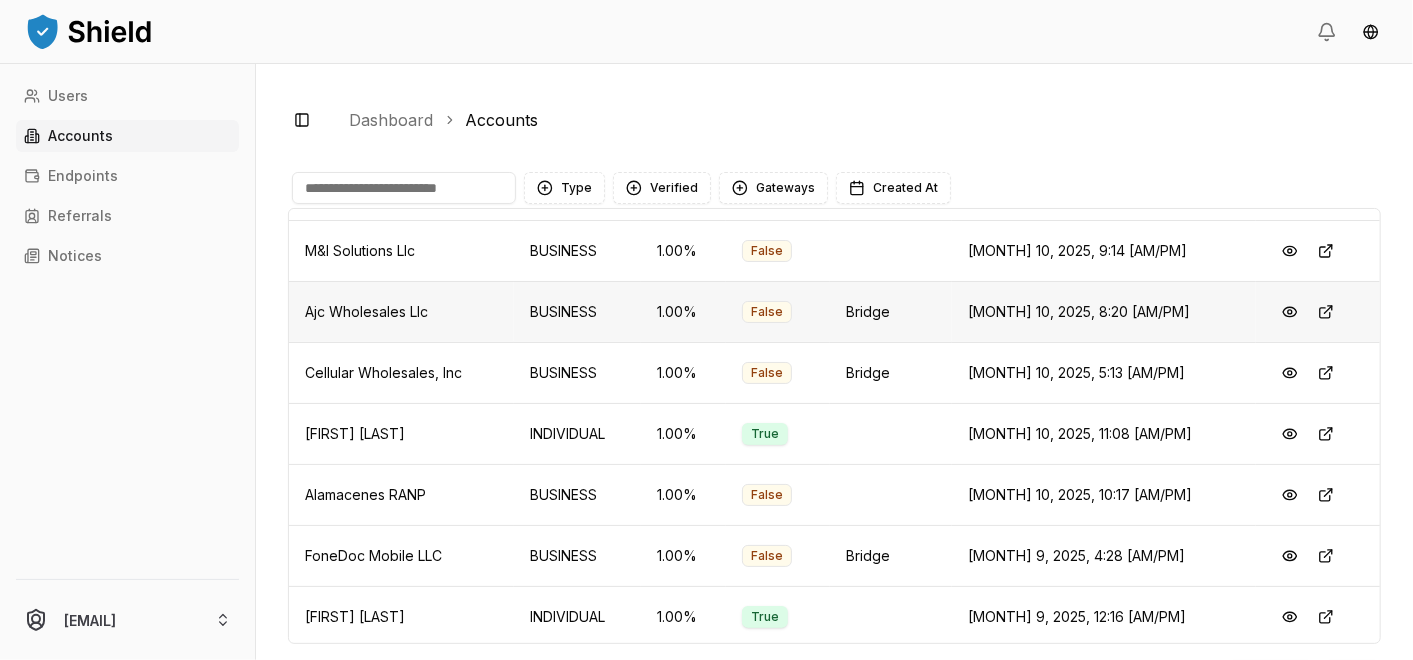 click on "1.00 %" at bounding box center (684, 311) 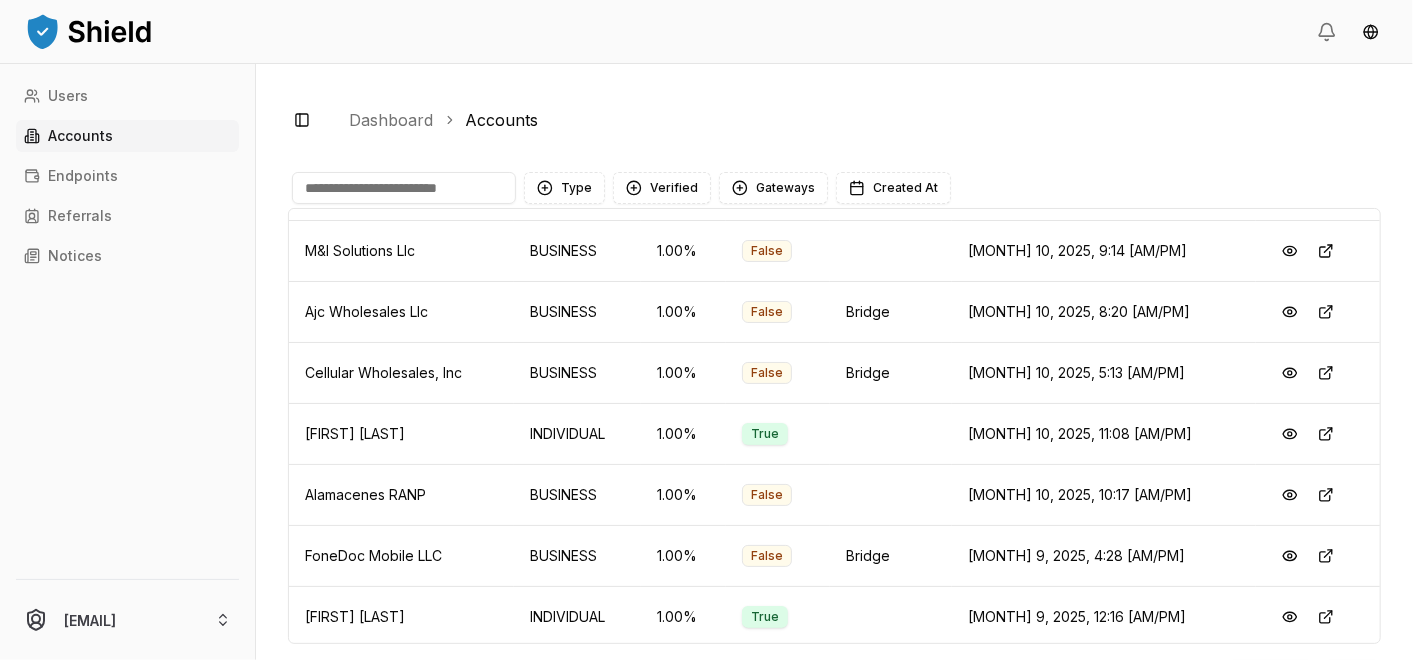 click at bounding box center [404, 188] 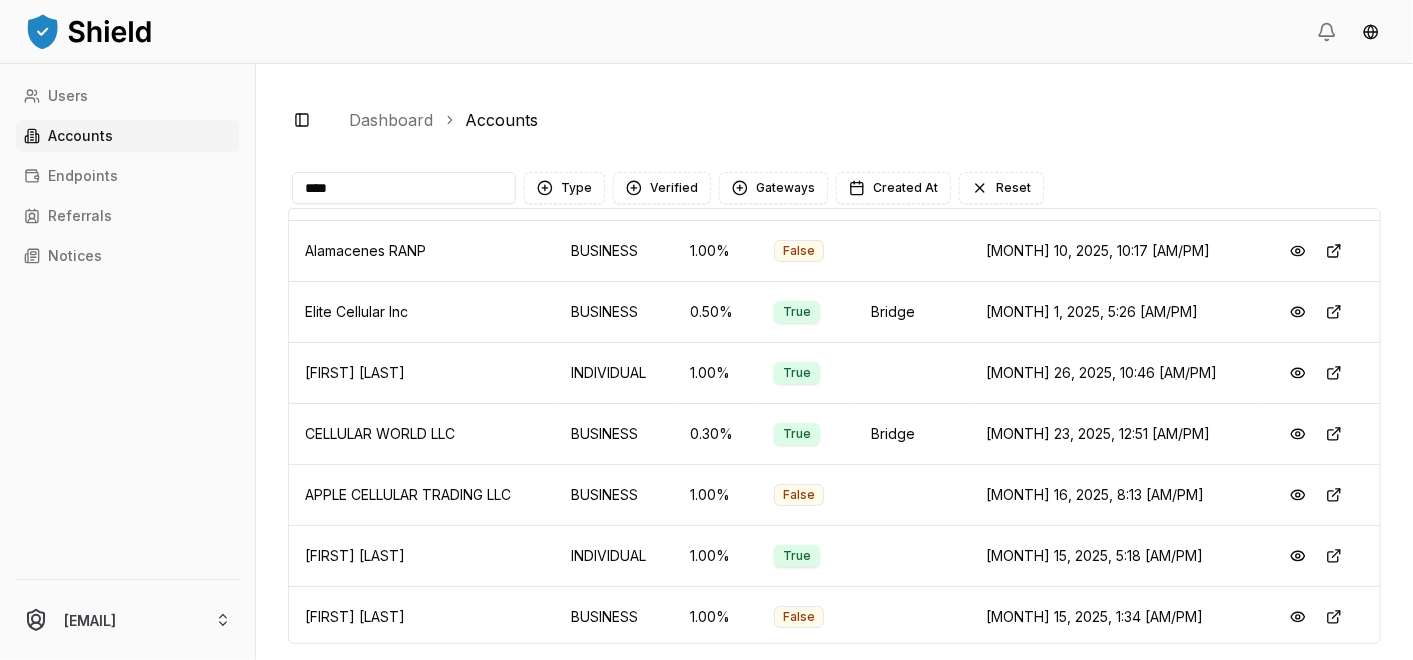 scroll, scrollTop: 0, scrollLeft: 0, axis: both 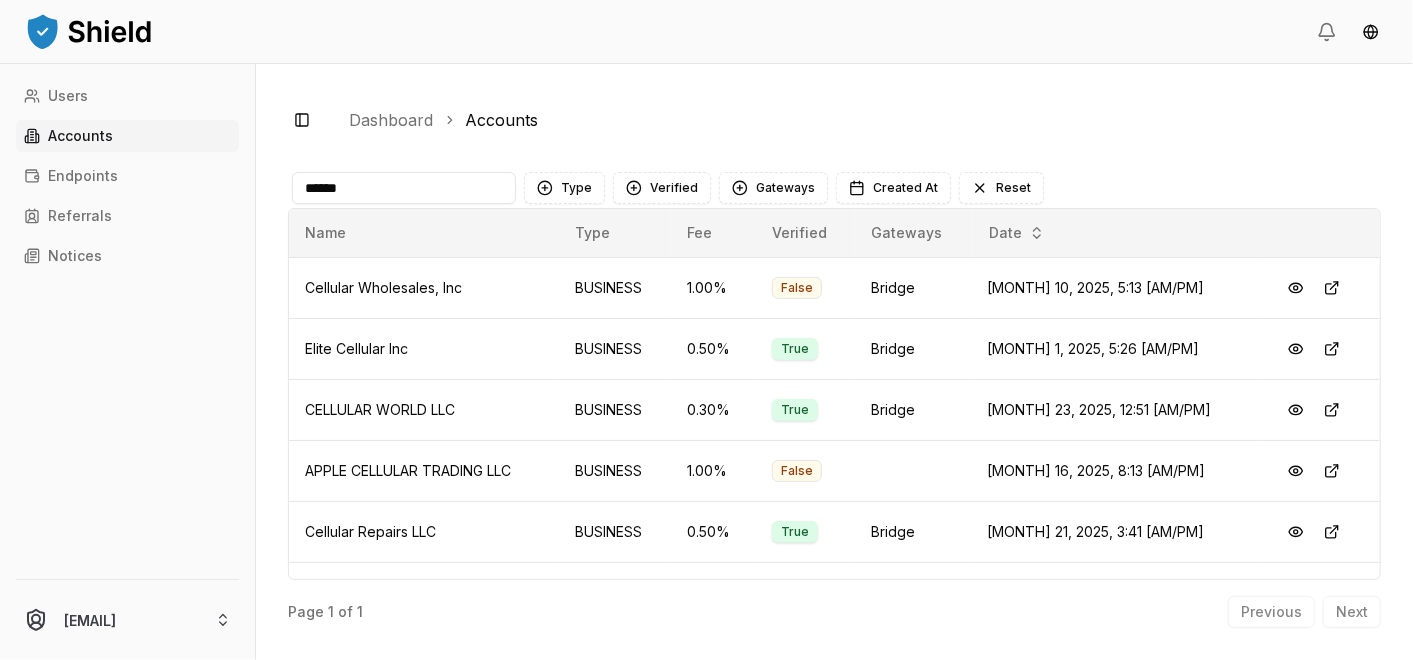type on "******" 